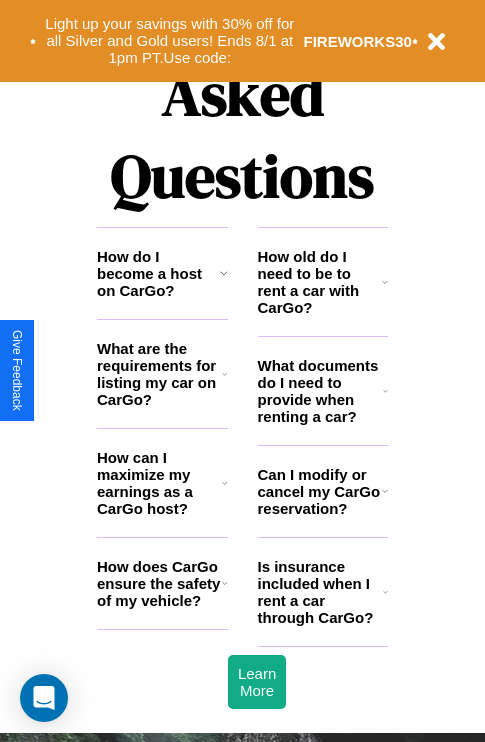 scroll, scrollTop: 2423, scrollLeft: 0, axis: vertical 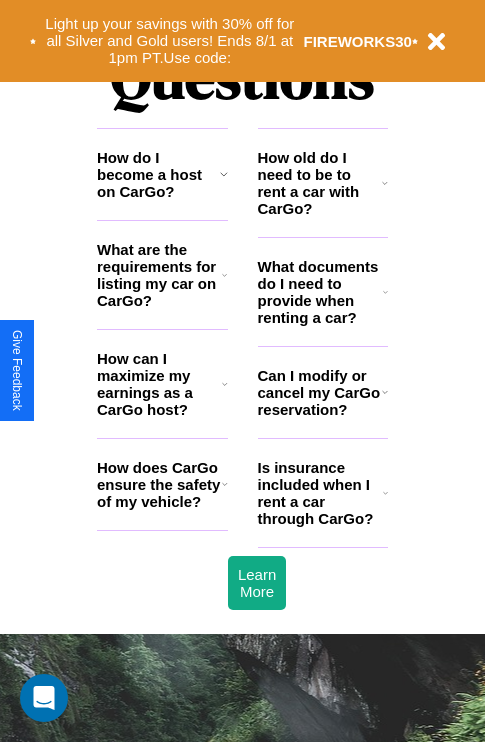 click on "What documents do I need to provide when renting a car?" at bounding box center [321, 292] 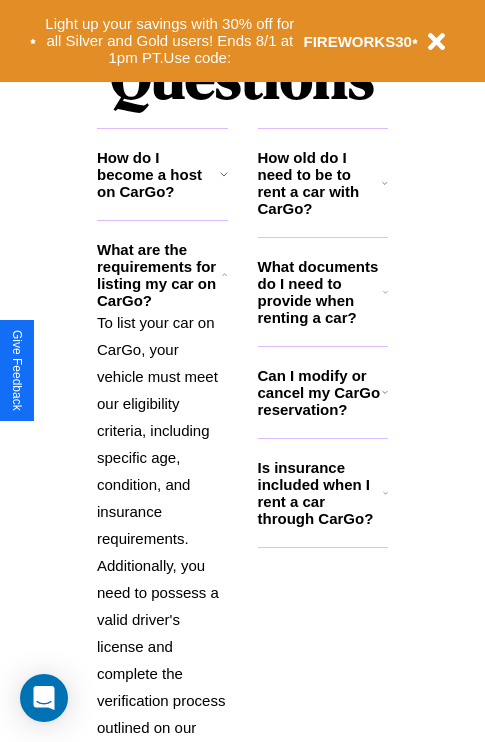 click 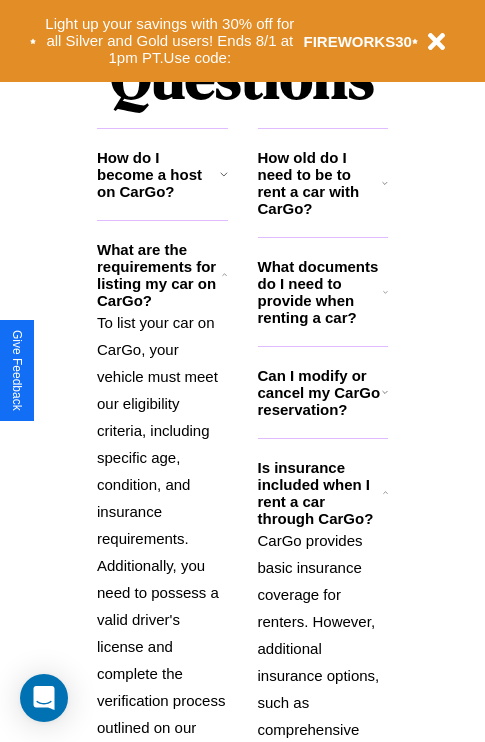 click on "Can I modify or cancel my CarGo reservation?" at bounding box center (320, 392) 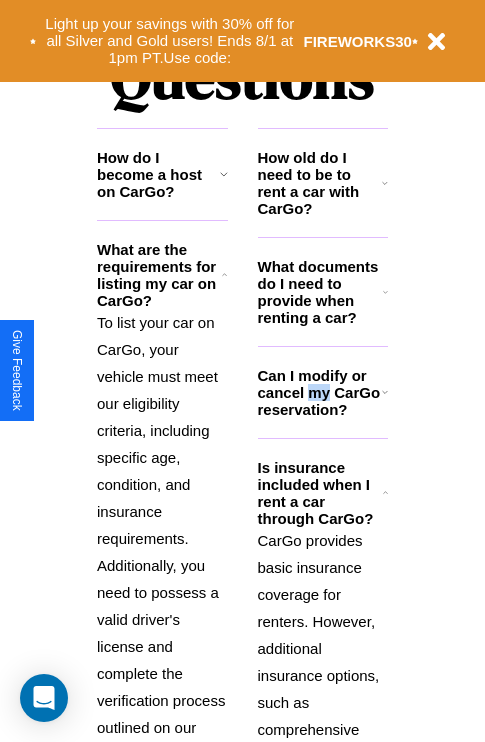 scroll, scrollTop: 2665, scrollLeft: 0, axis: vertical 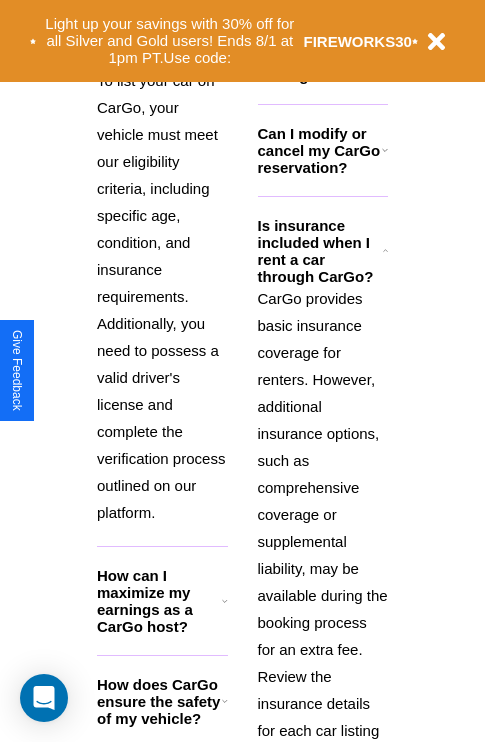click 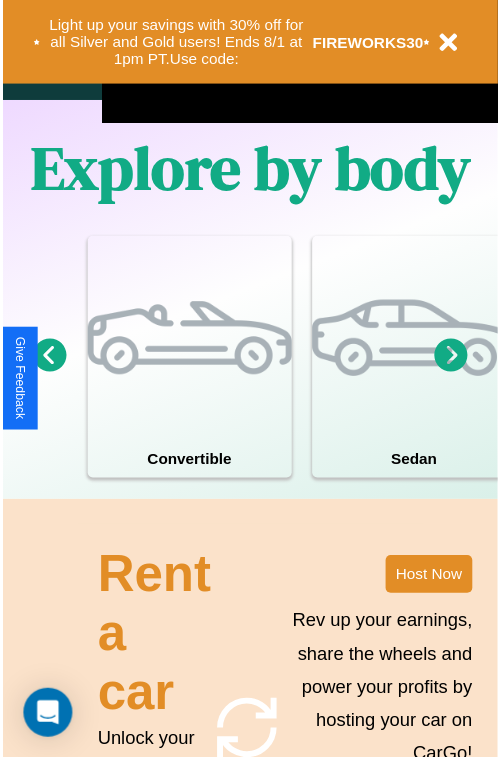 scroll, scrollTop: 0, scrollLeft: 0, axis: both 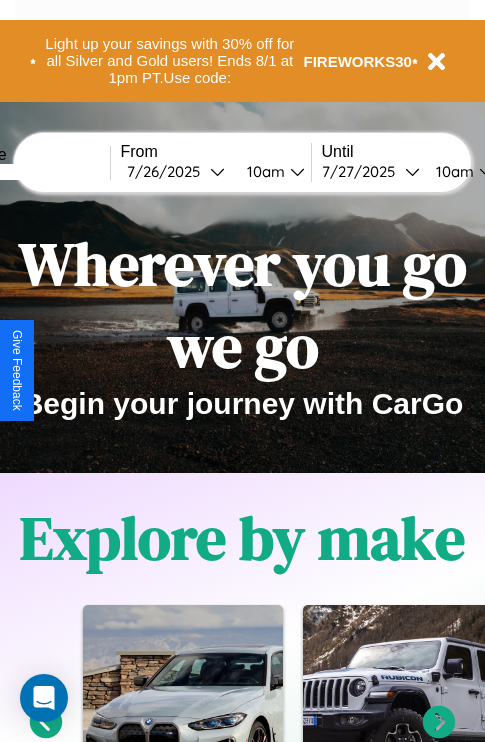 click at bounding box center [35, 172] 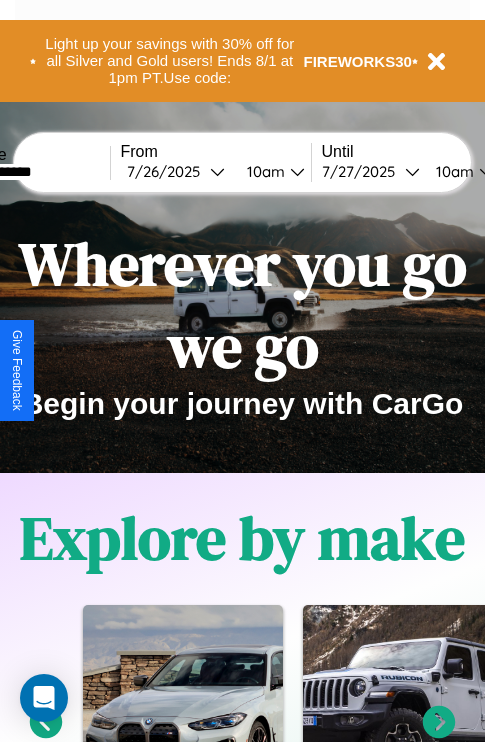 type on "**********" 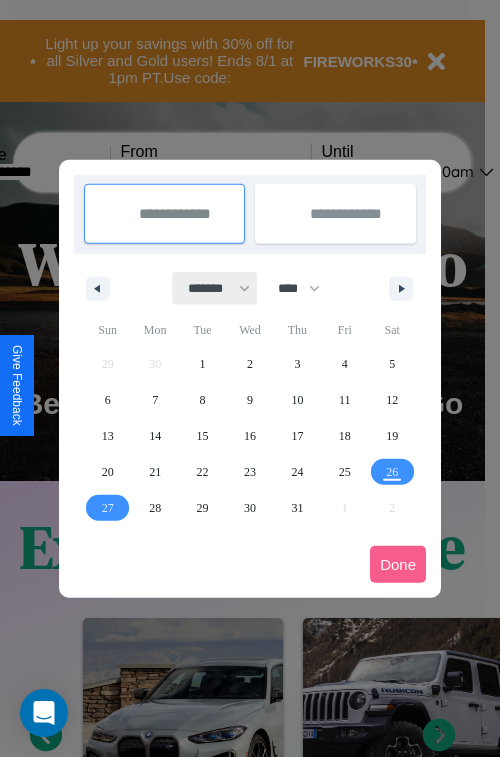 click on "******* ******** ***** ***** *** **** **** ****** ********* ******* ******** ********" at bounding box center (215, 288) 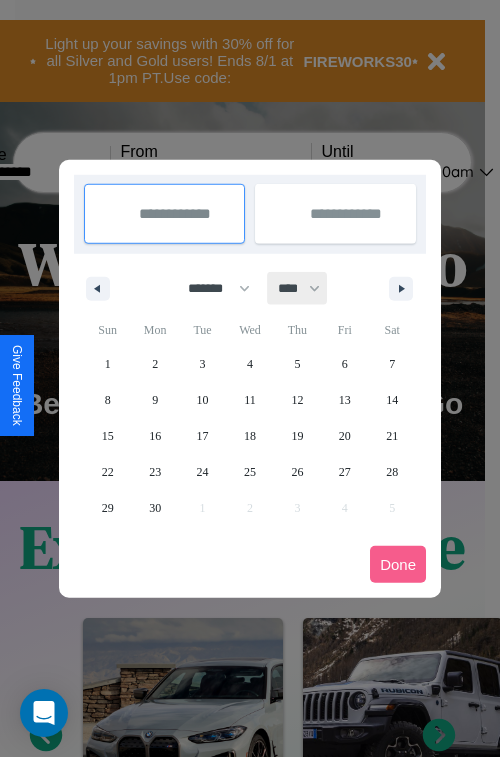 click on "**** **** **** **** **** **** **** **** **** **** **** **** **** **** **** **** **** **** **** **** **** **** **** **** **** **** **** **** **** **** **** **** **** **** **** **** **** **** **** **** **** **** **** **** **** **** **** **** **** **** **** **** **** **** **** **** **** **** **** **** **** **** **** **** **** **** **** **** **** **** **** **** **** **** **** **** **** **** **** **** **** **** **** **** **** **** **** **** **** **** **** **** **** **** **** **** **** **** **** **** **** **** **** **** **** **** **** **** **** **** **** **** **** **** **** **** **** **** **** **** ****" at bounding box center [298, 288] 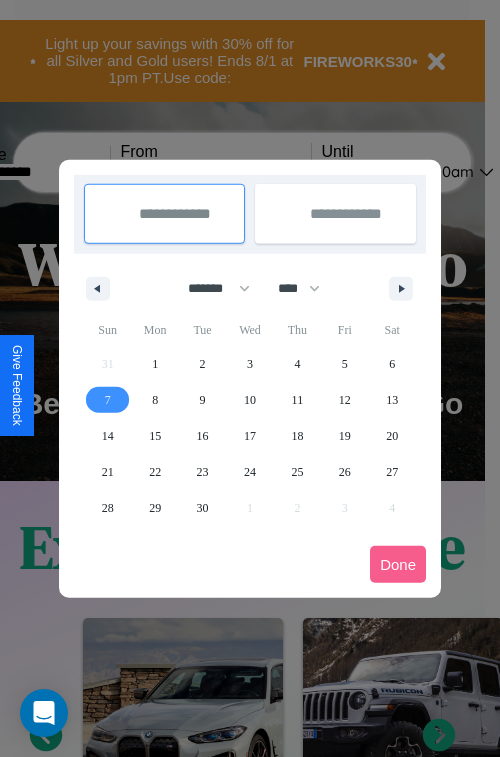 click on "7" at bounding box center [108, 400] 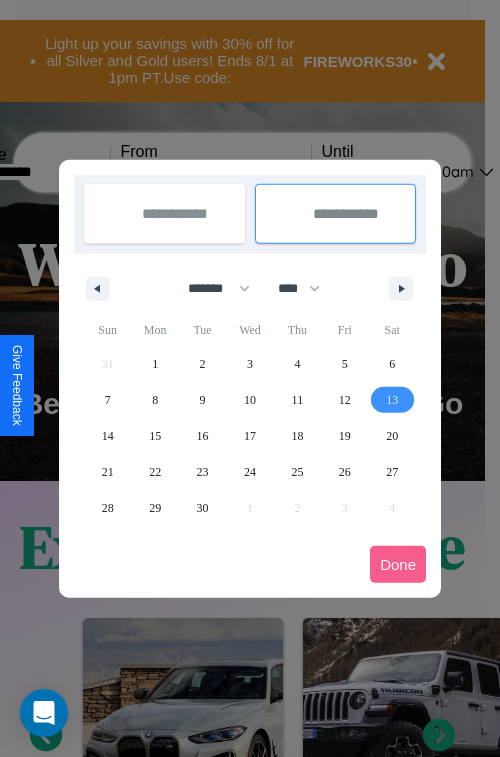 click on "13" at bounding box center (392, 400) 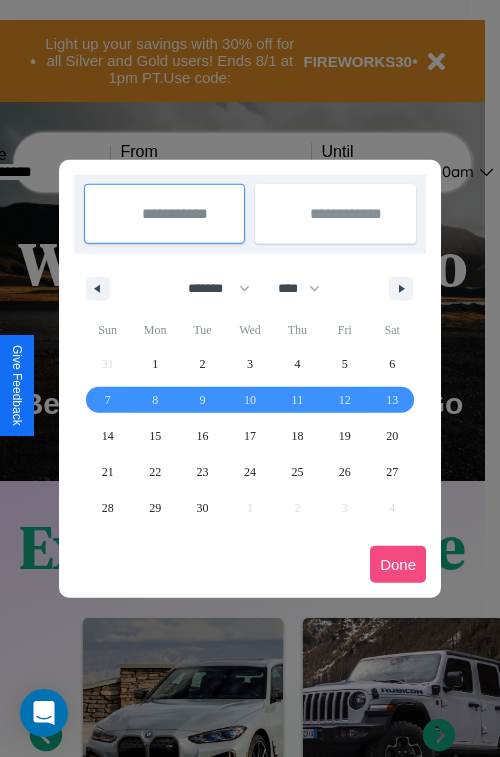 click on "Done" at bounding box center [398, 564] 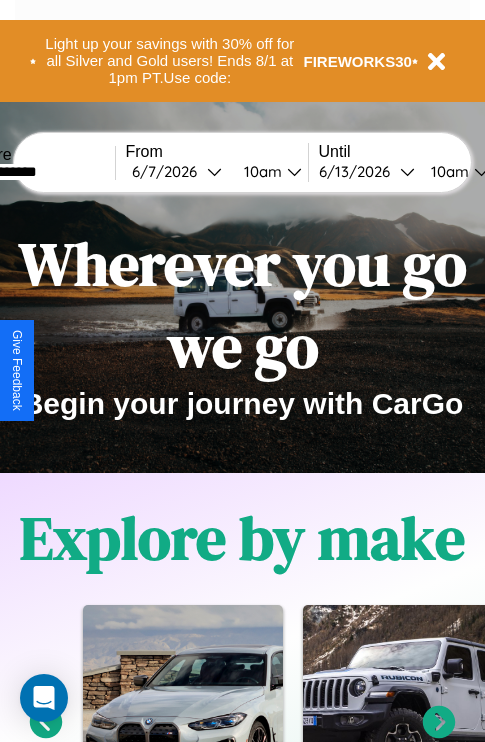 click on "10am" at bounding box center (260, 171) 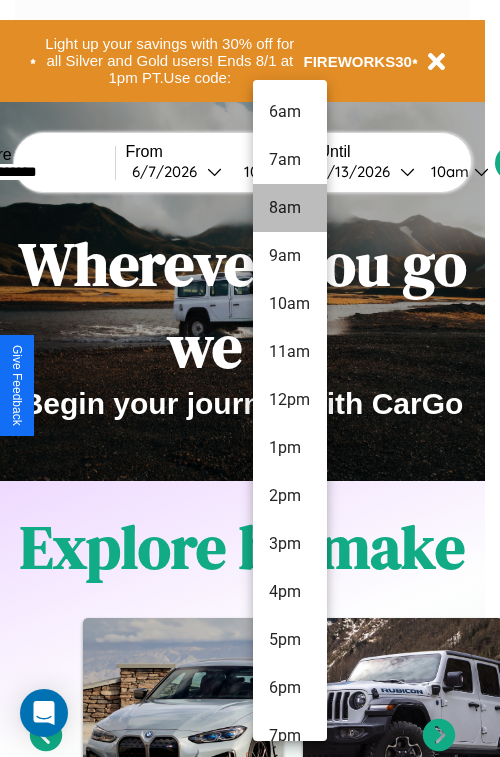 click on "8am" at bounding box center [290, 208] 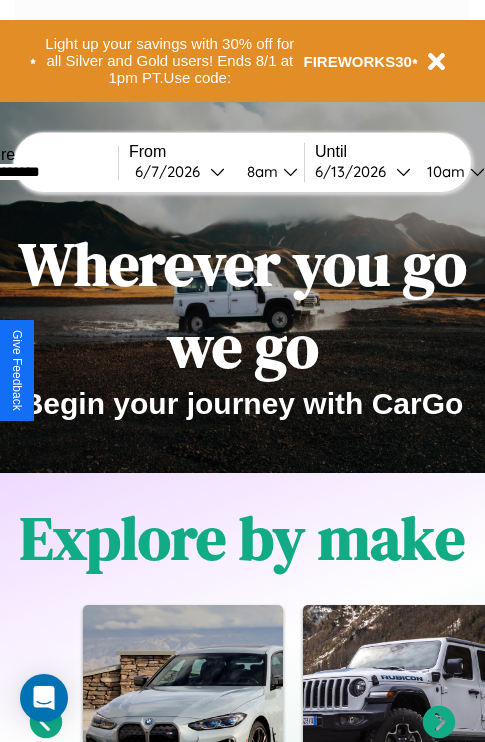 click on "10am" at bounding box center (443, 171) 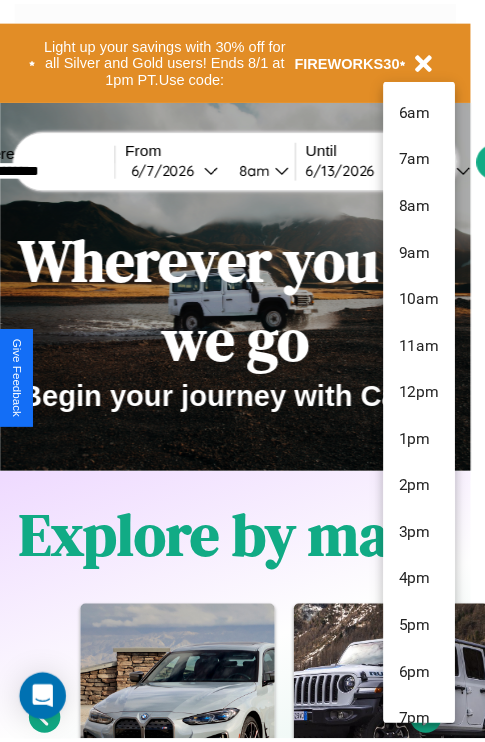 scroll, scrollTop: 163, scrollLeft: 0, axis: vertical 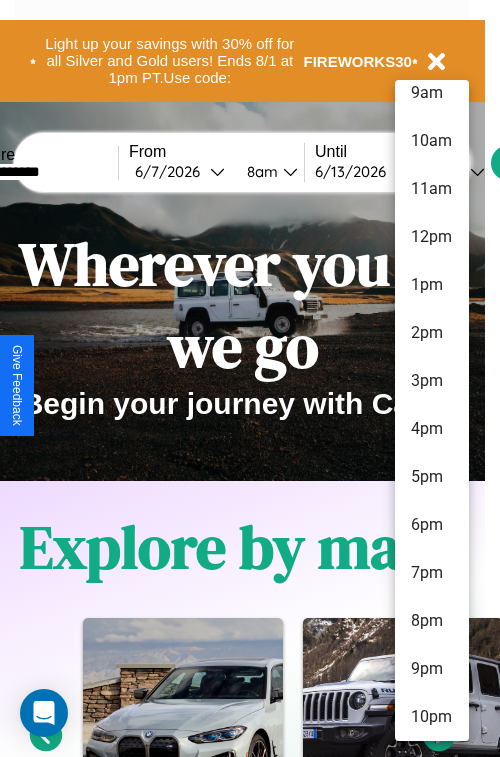 click on "10pm" at bounding box center (432, 717) 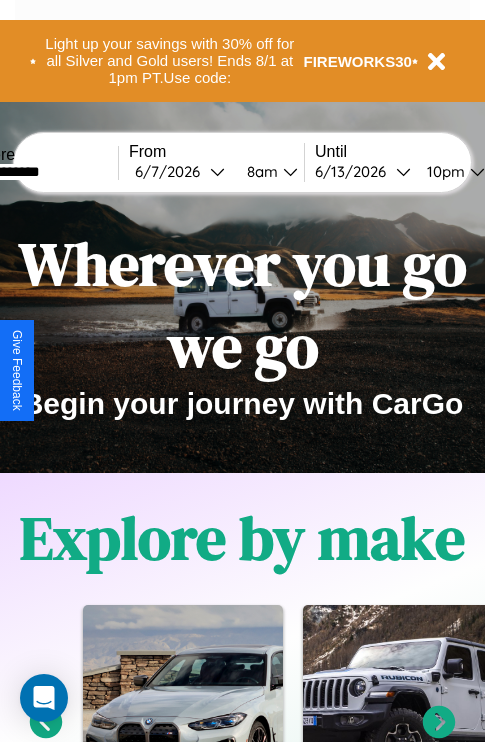 scroll, scrollTop: 0, scrollLeft: 67, axis: horizontal 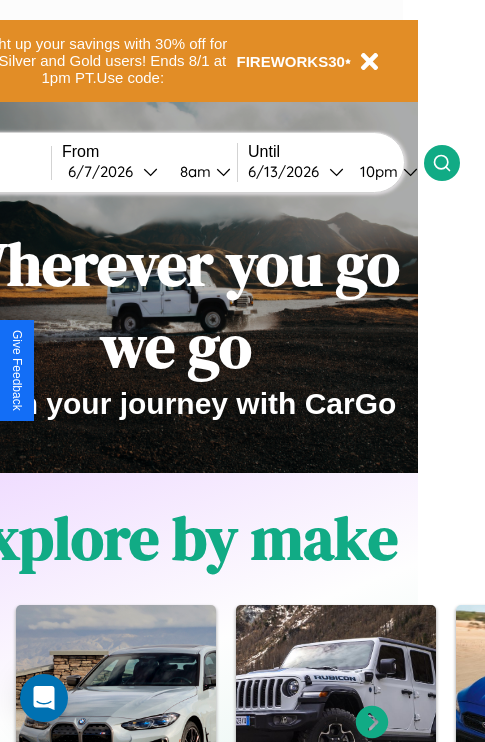 click 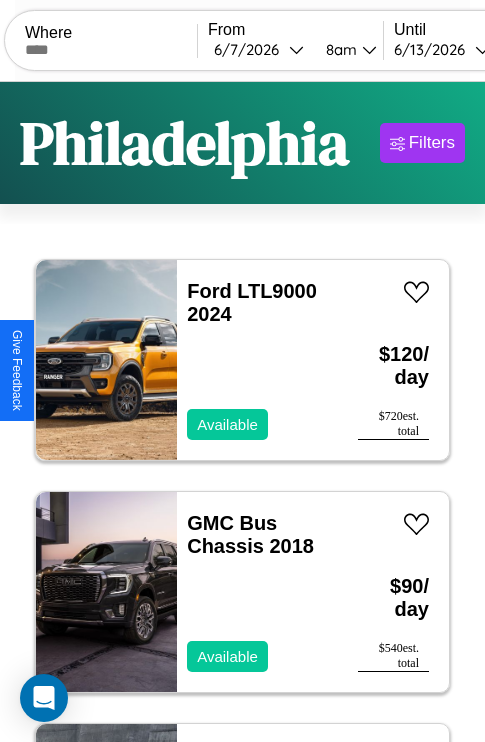 scroll, scrollTop: 79, scrollLeft: 0, axis: vertical 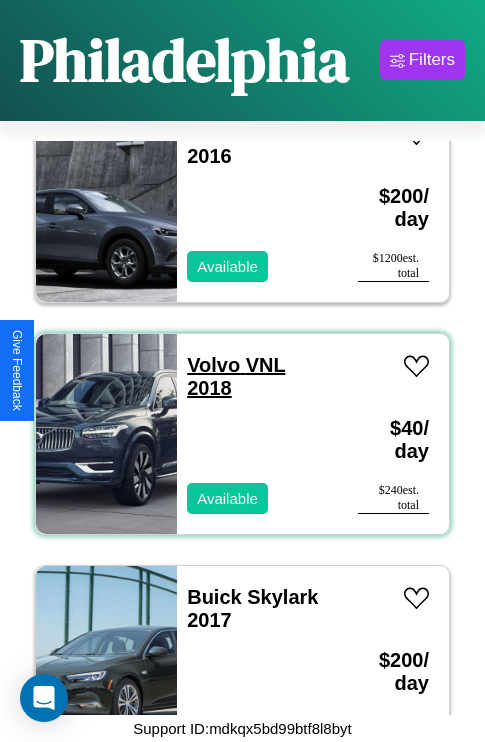 click on "Volvo   VNL   2018" at bounding box center (236, 376) 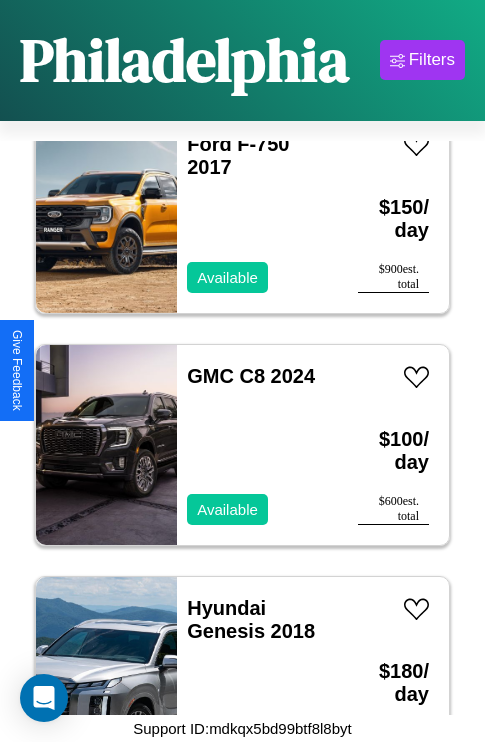 scroll, scrollTop: 1699, scrollLeft: 0, axis: vertical 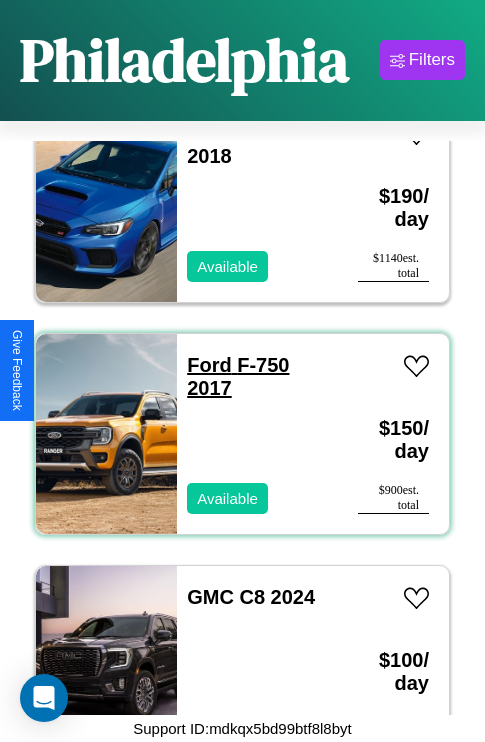 click on "Ford   F-750   2017" at bounding box center [238, 376] 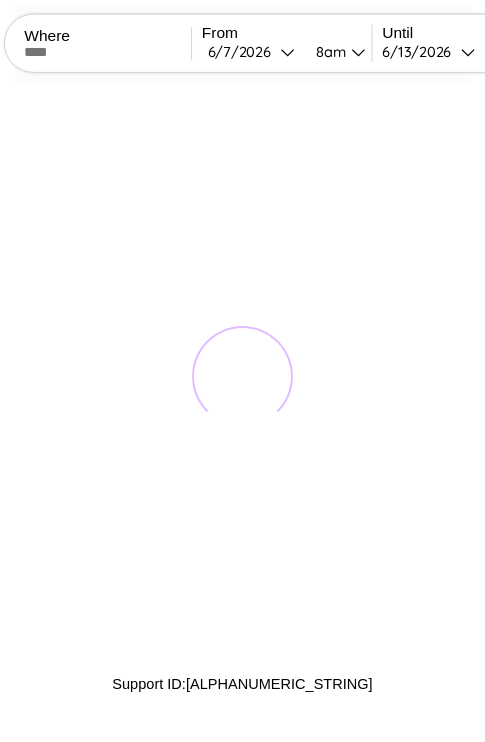 scroll, scrollTop: 0, scrollLeft: 0, axis: both 